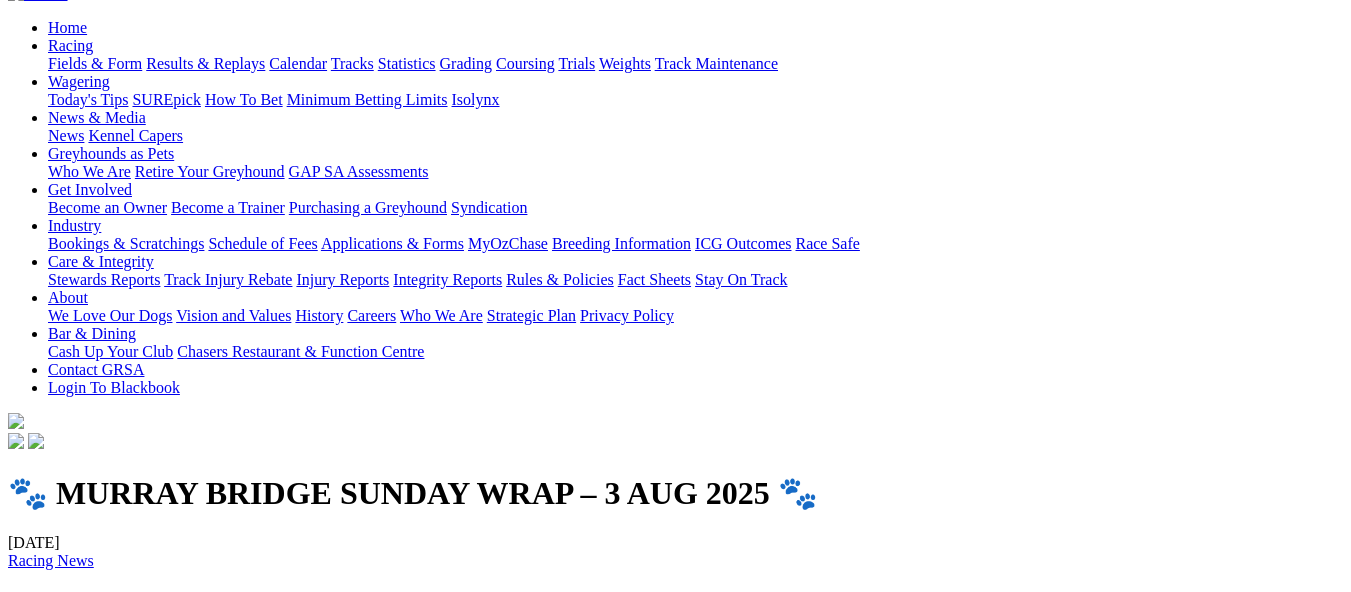 scroll, scrollTop: 0, scrollLeft: 0, axis: both 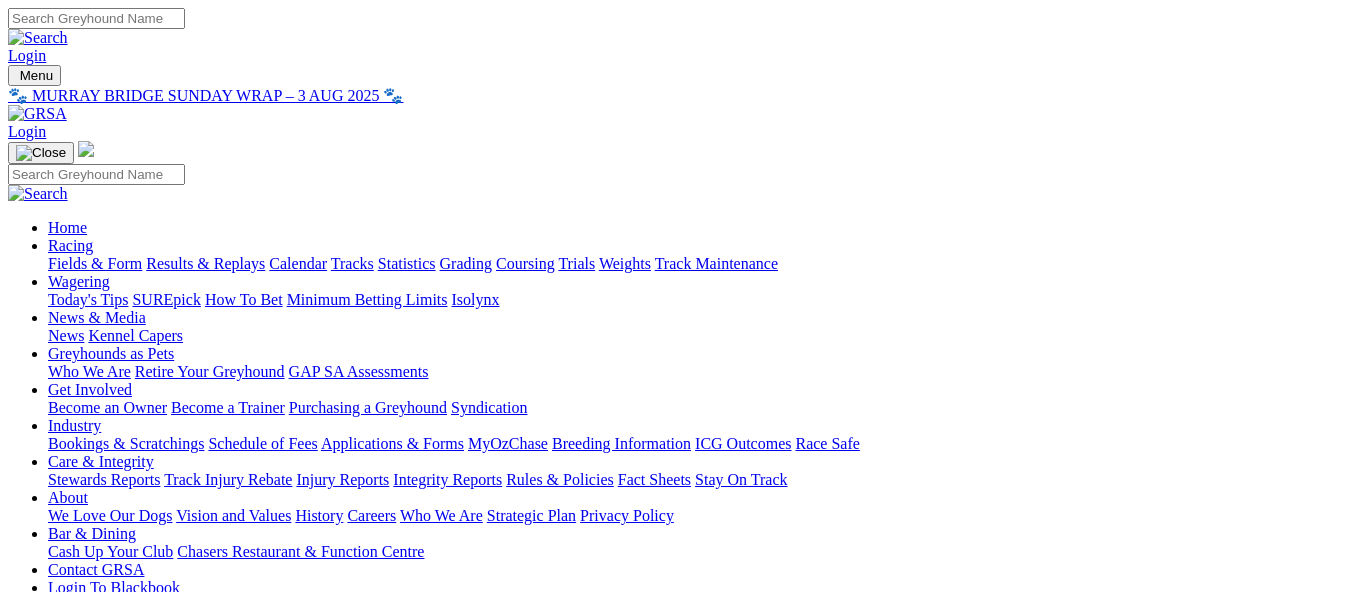 click on "Kennel Capers" at bounding box center [135, 335] 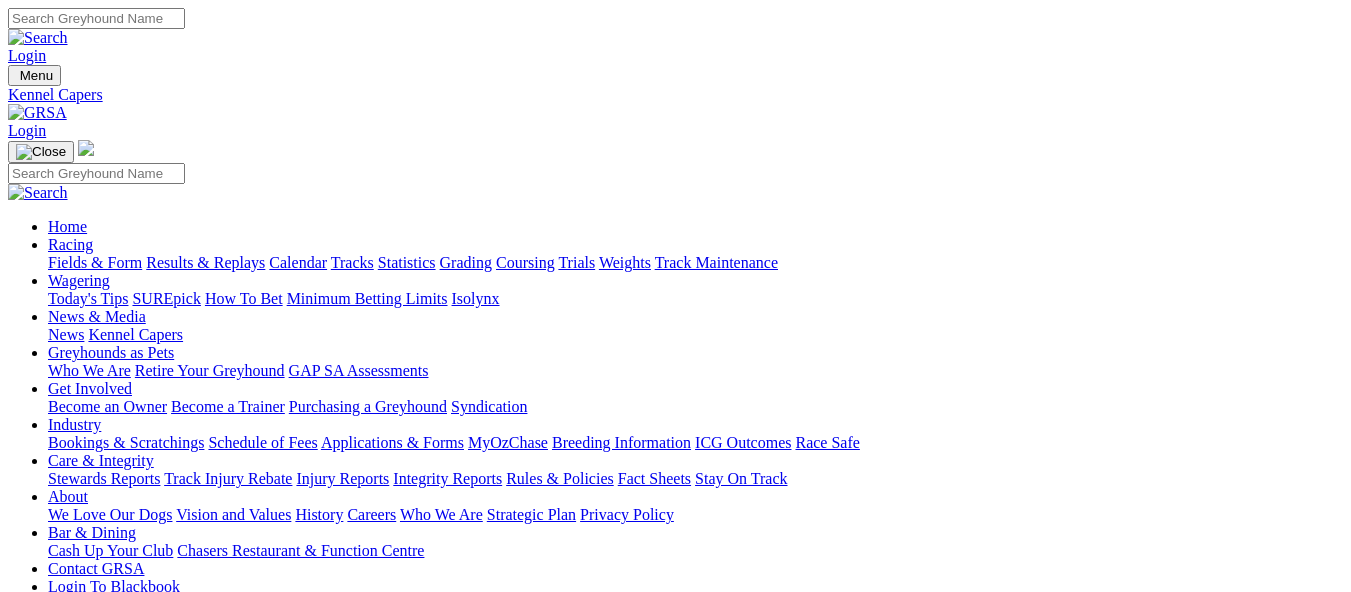 scroll, scrollTop: 0, scrollLeft: 0, axis: both 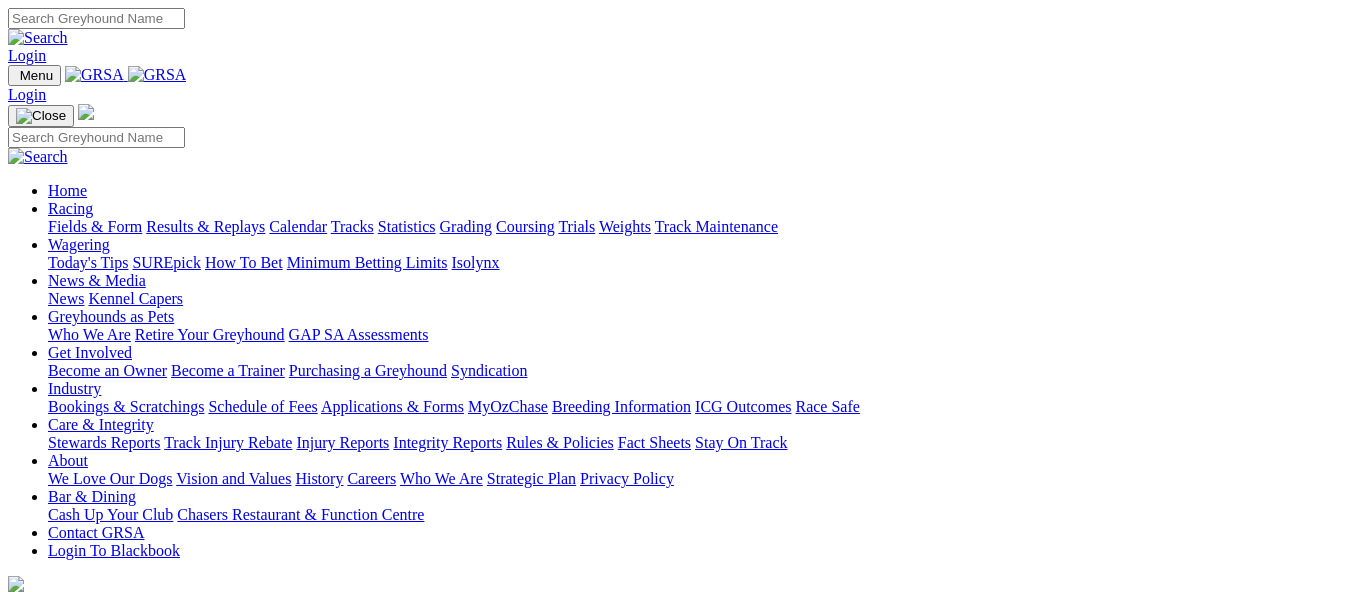 click on "News" at bounding box center [66, 298] 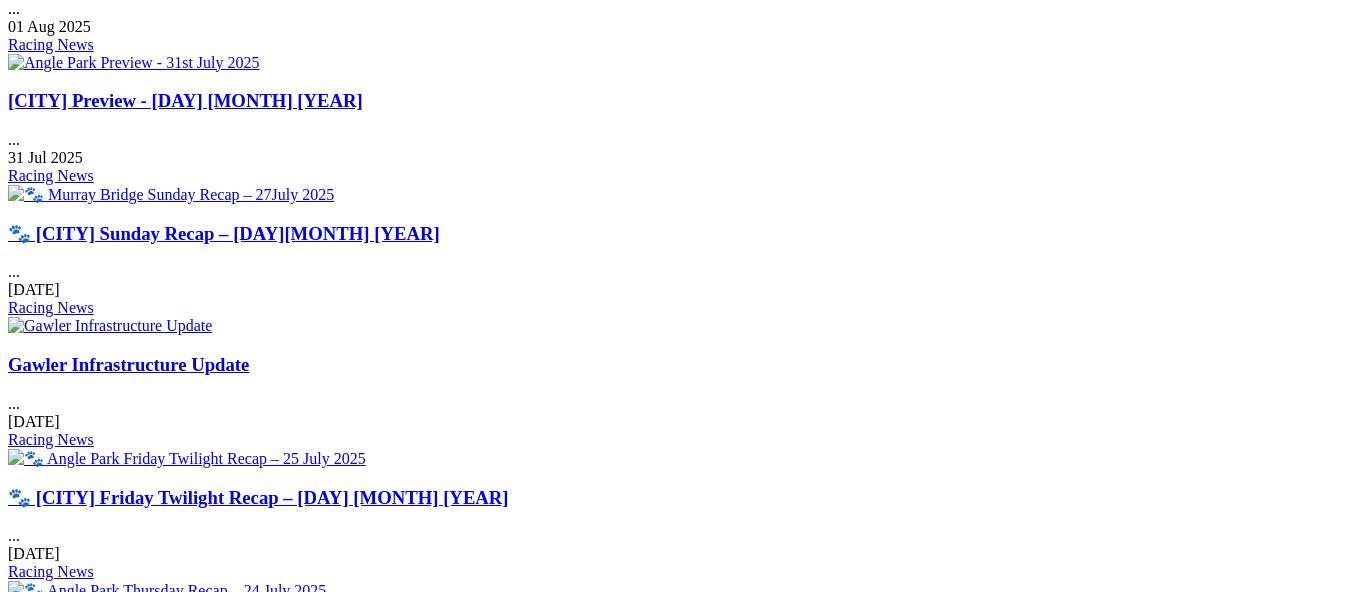 scroll, scrollTop: 1300, scrollLeft: 0, axis: vertical 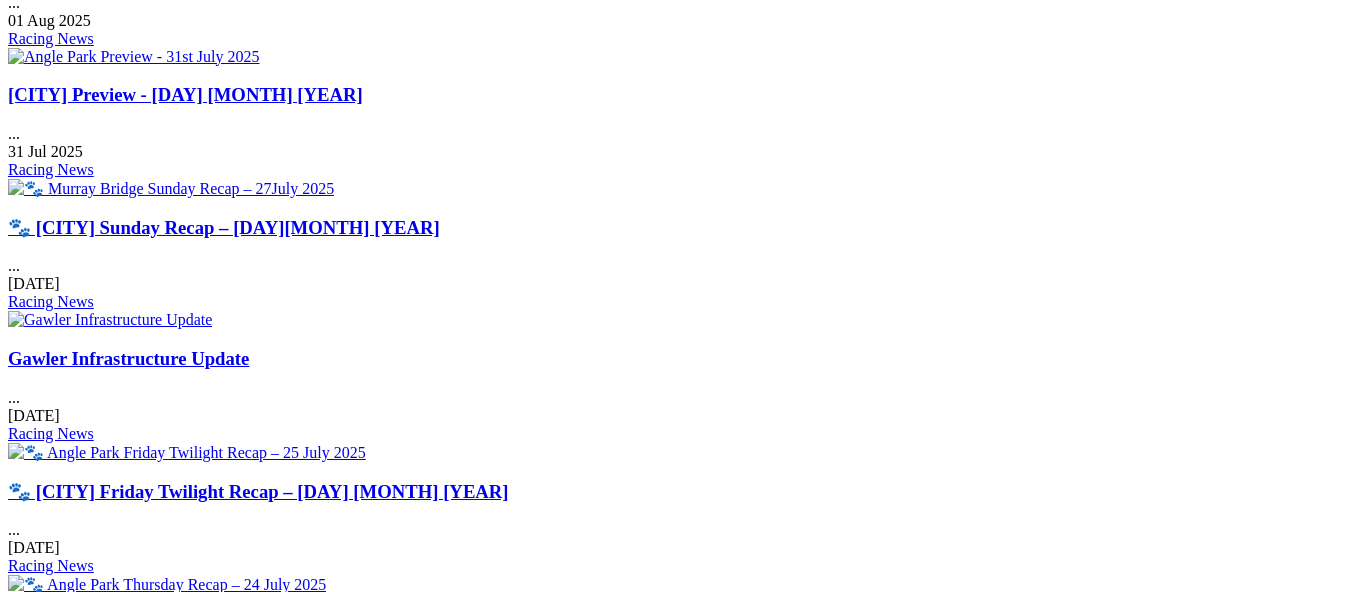 click at bounding box center (173, 1111) 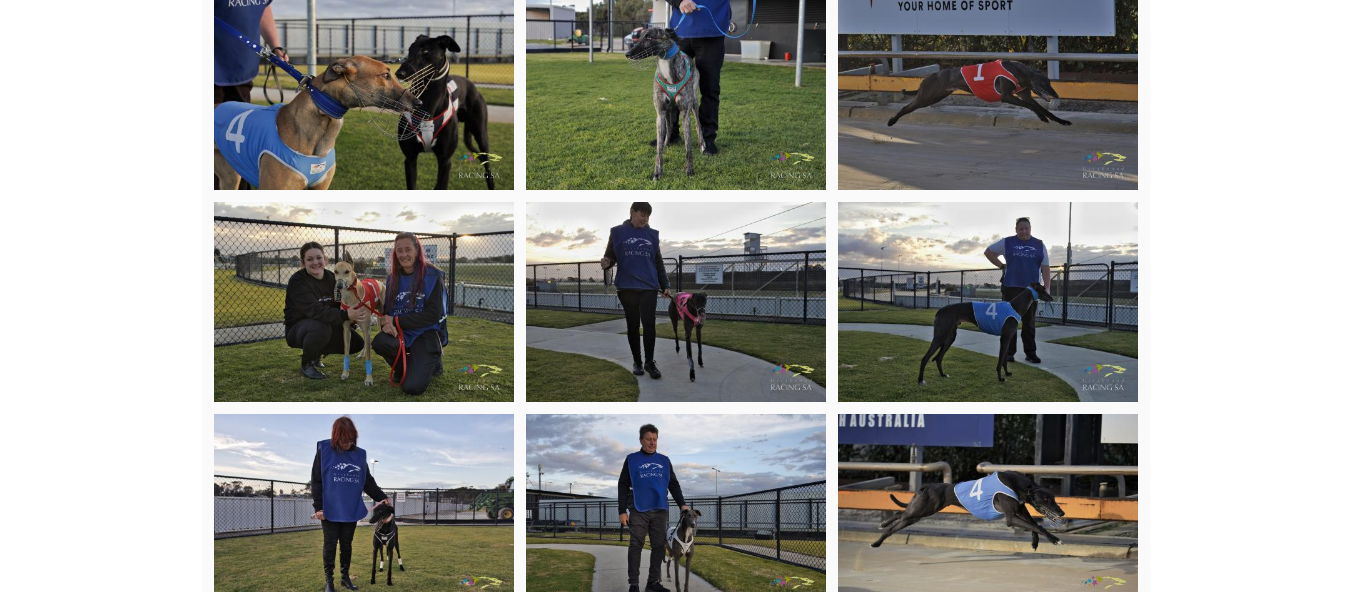 scroll, scrollTop: 5362, scrollLeft: 0, axis: vertical 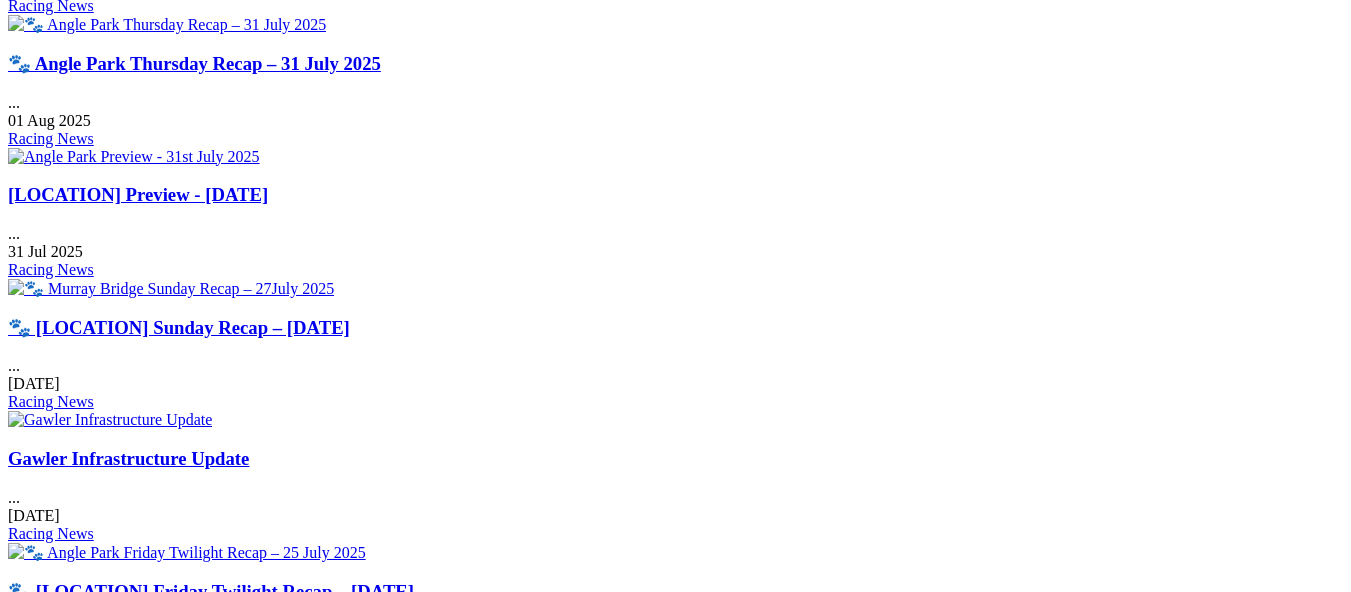 click at bounding box center (134, 1080) 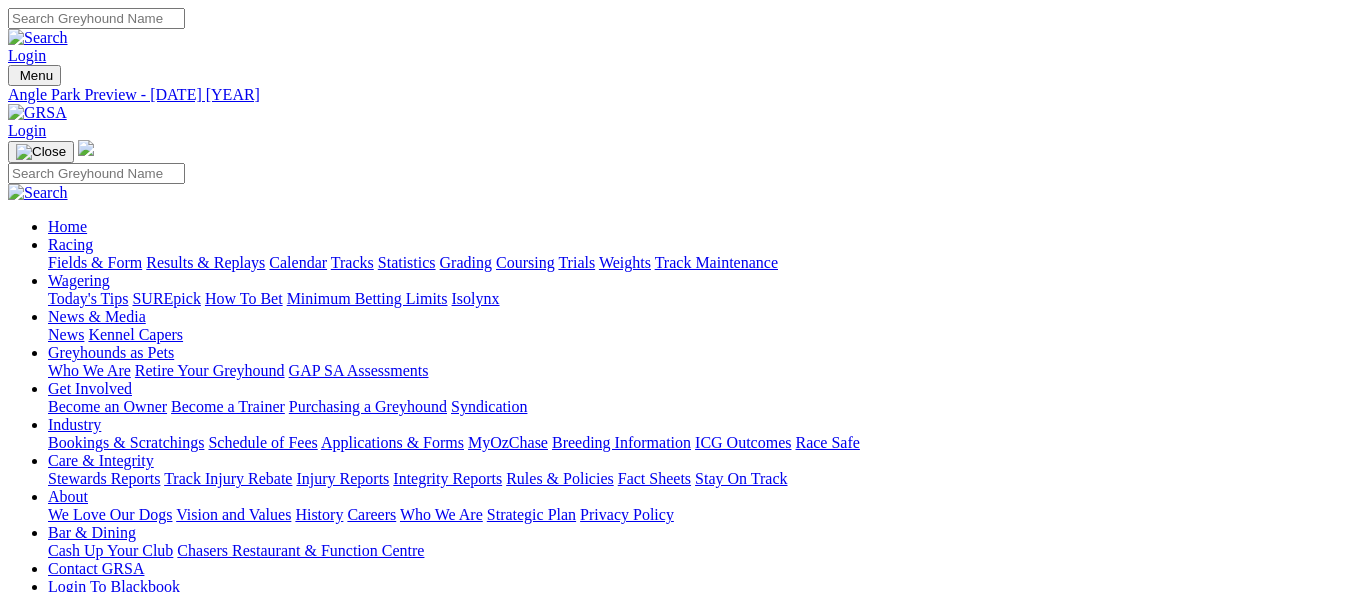 scroll, scrollTop: 0, scrollLeft: 0, axis: both 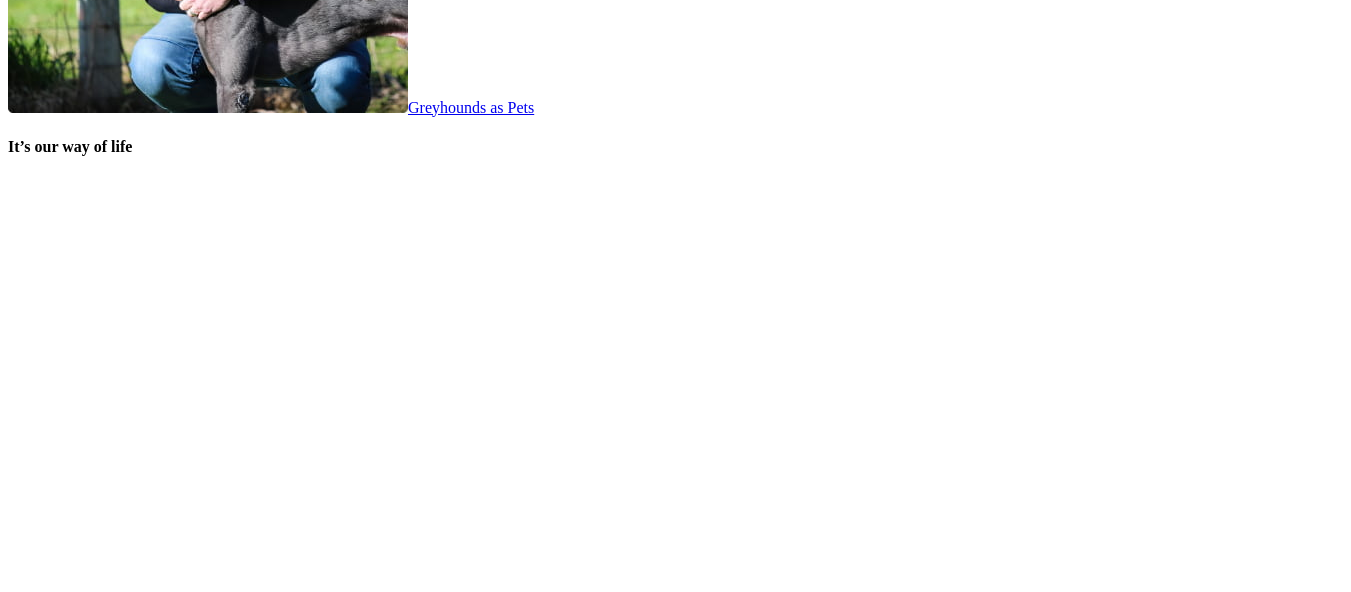 click on "SUREpick" at bounding box center [122, 2211] 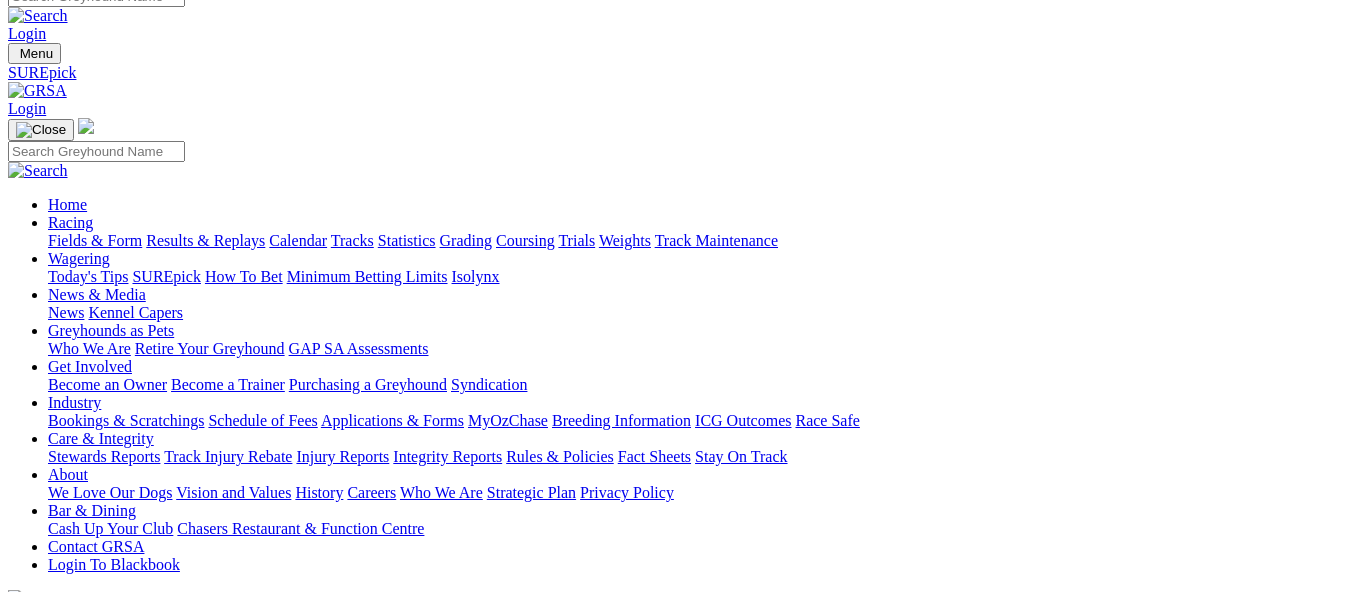 scroll, scrollTop: 0, scrollLeft: 0, axis: both 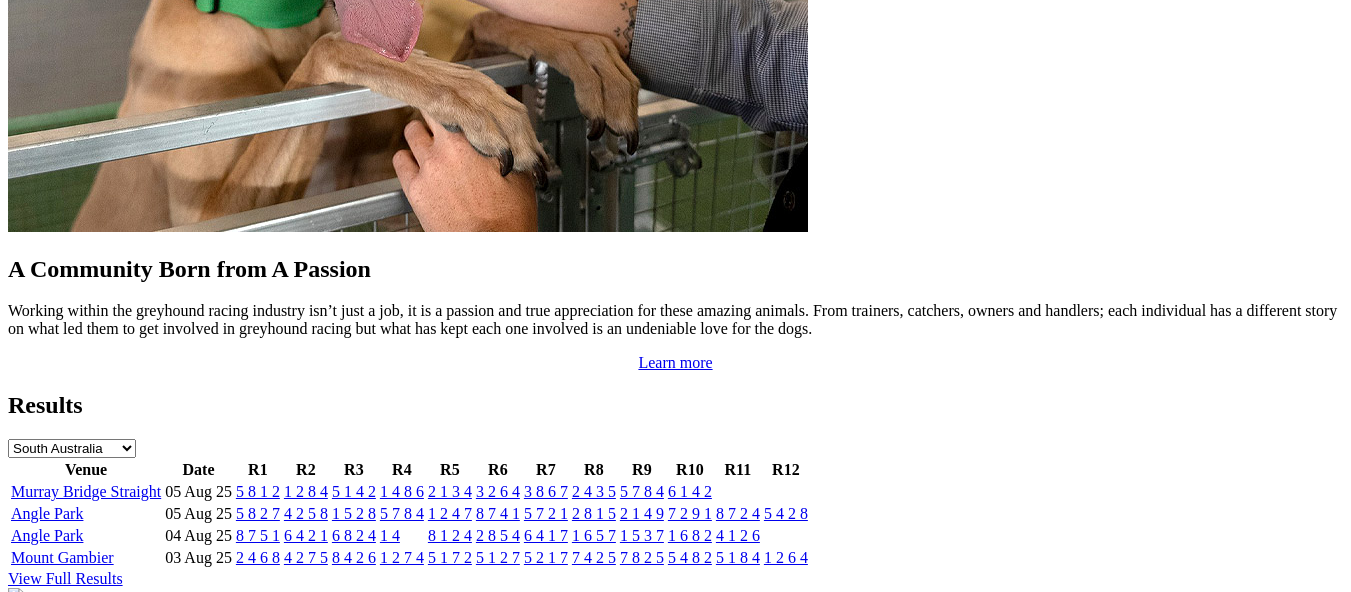 click on "8 7 4 1" at bounding box center [498, 513] 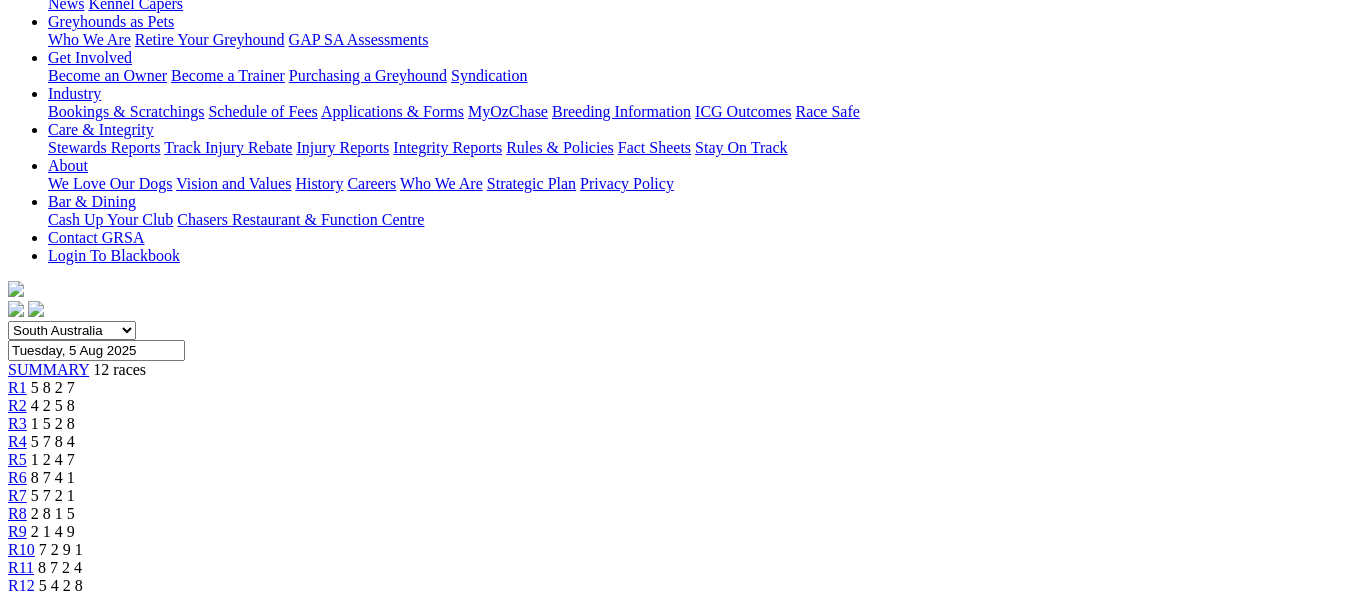 scroll, scrollTop: 300, scrollLeft: 0, axis: vertical 